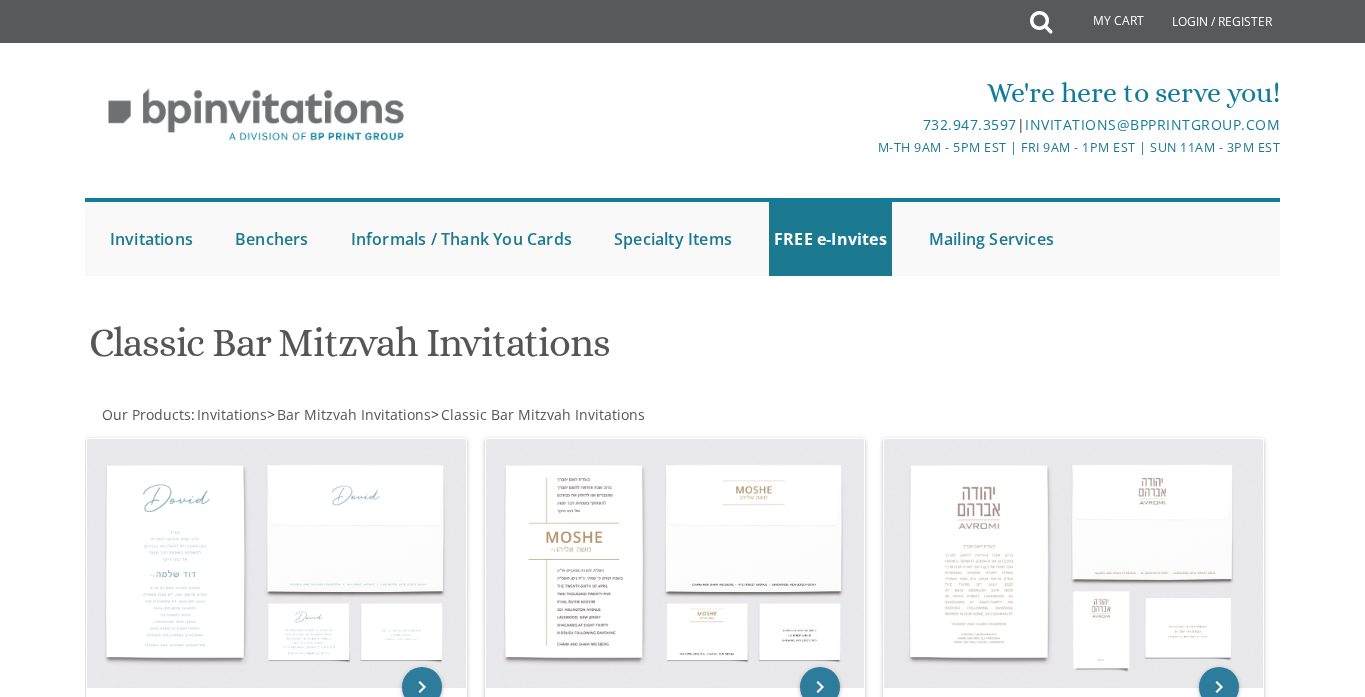 scroll, scrollTop: 0, scrollLeft: 0, axis: both 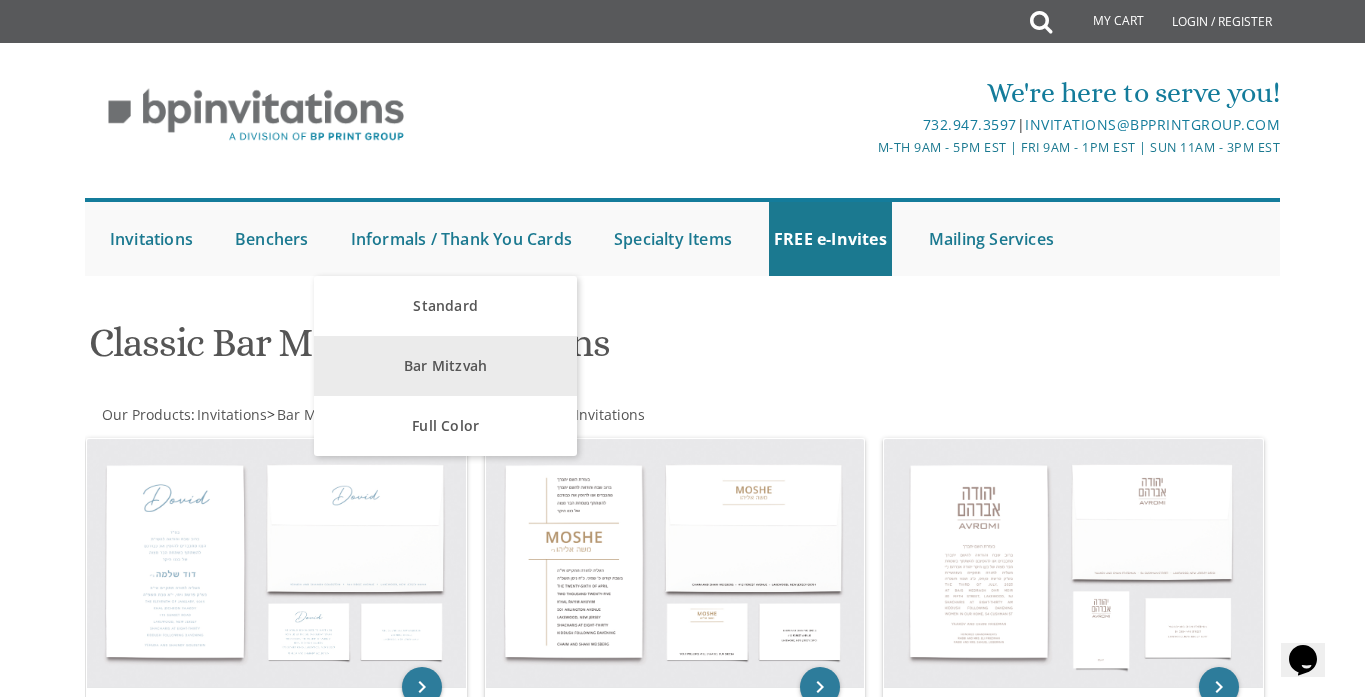 click on "Bar Mitzvah" at bounding box center (445, 366) 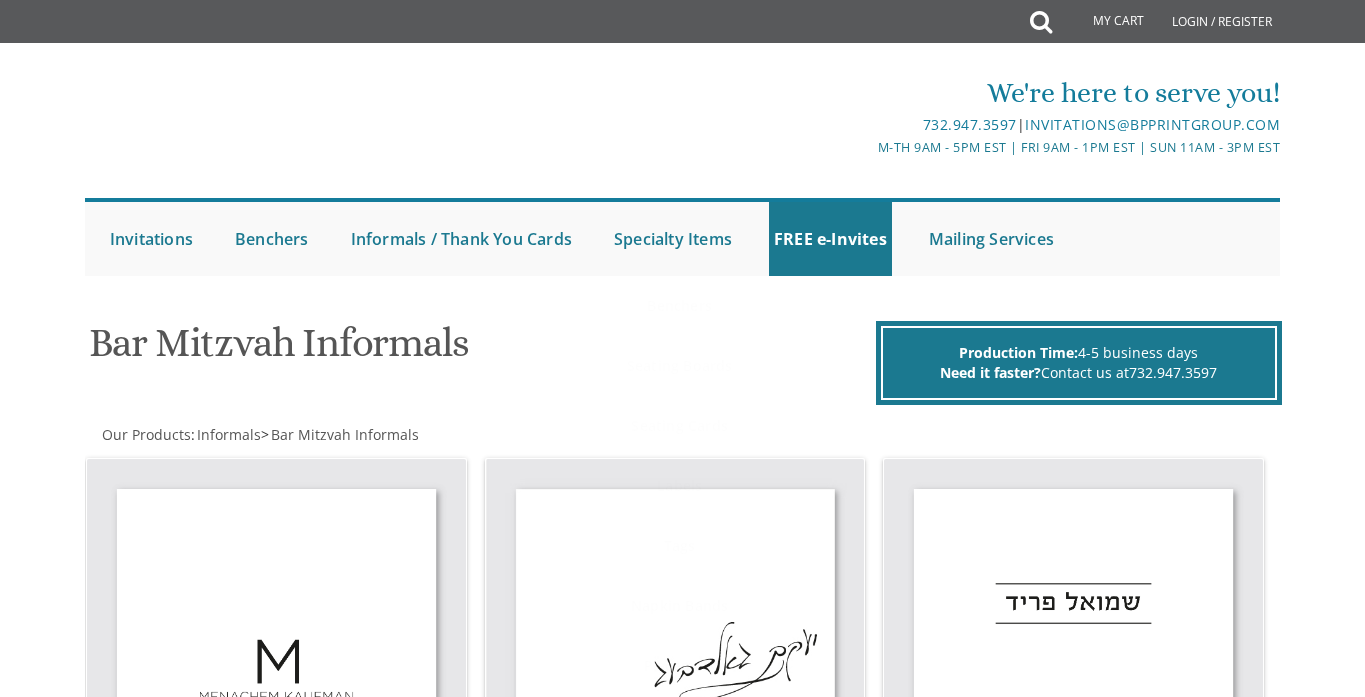 scroll, scrollTop: 0, scrollLeft: 0, axis: both 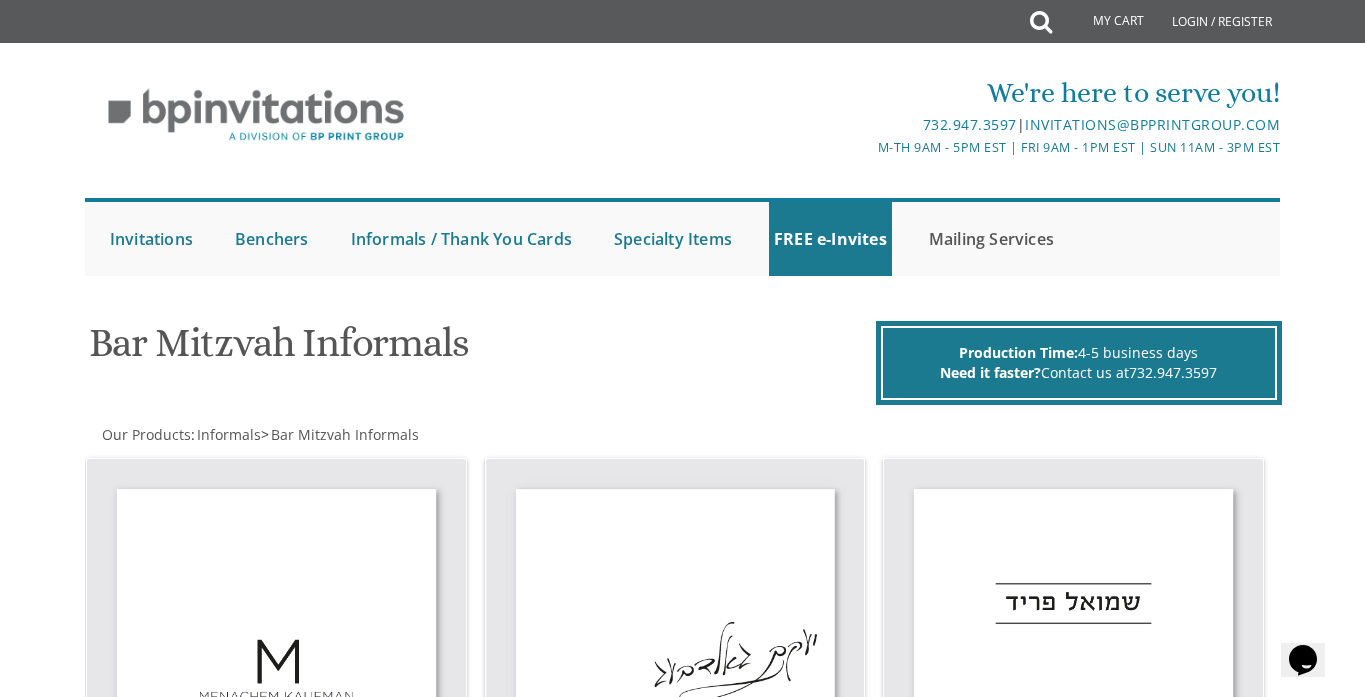 click on "Mailing Services" at bounding box center (991, 239) 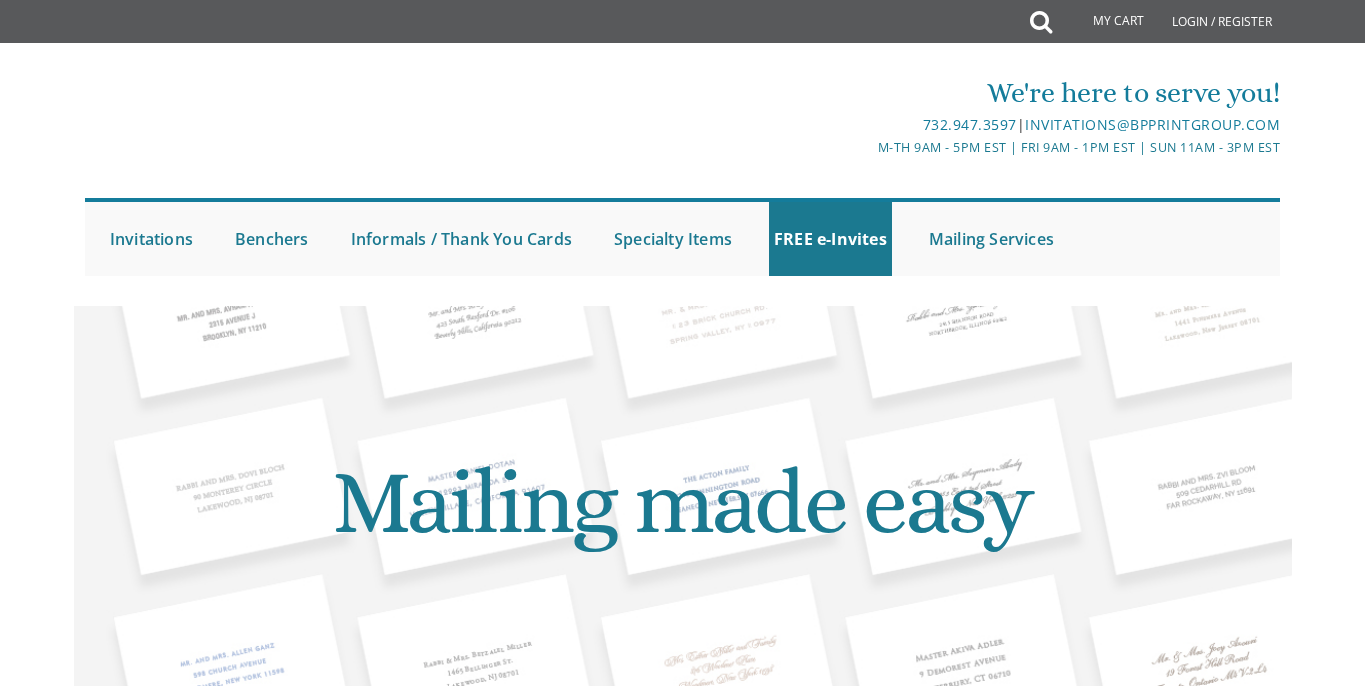 scroll, scrollTop: 0, scrollLeft: 0, axis: both 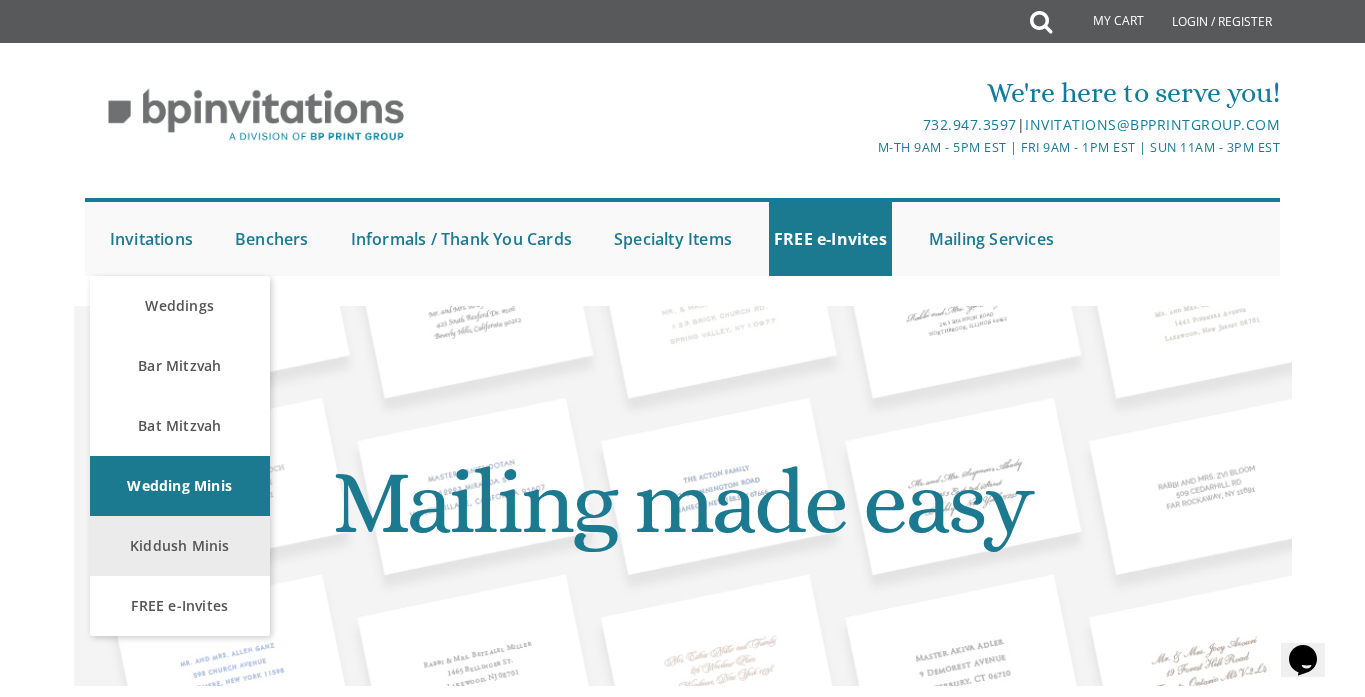 click on "Kiddush Minis" at bounding box center [180, 546] 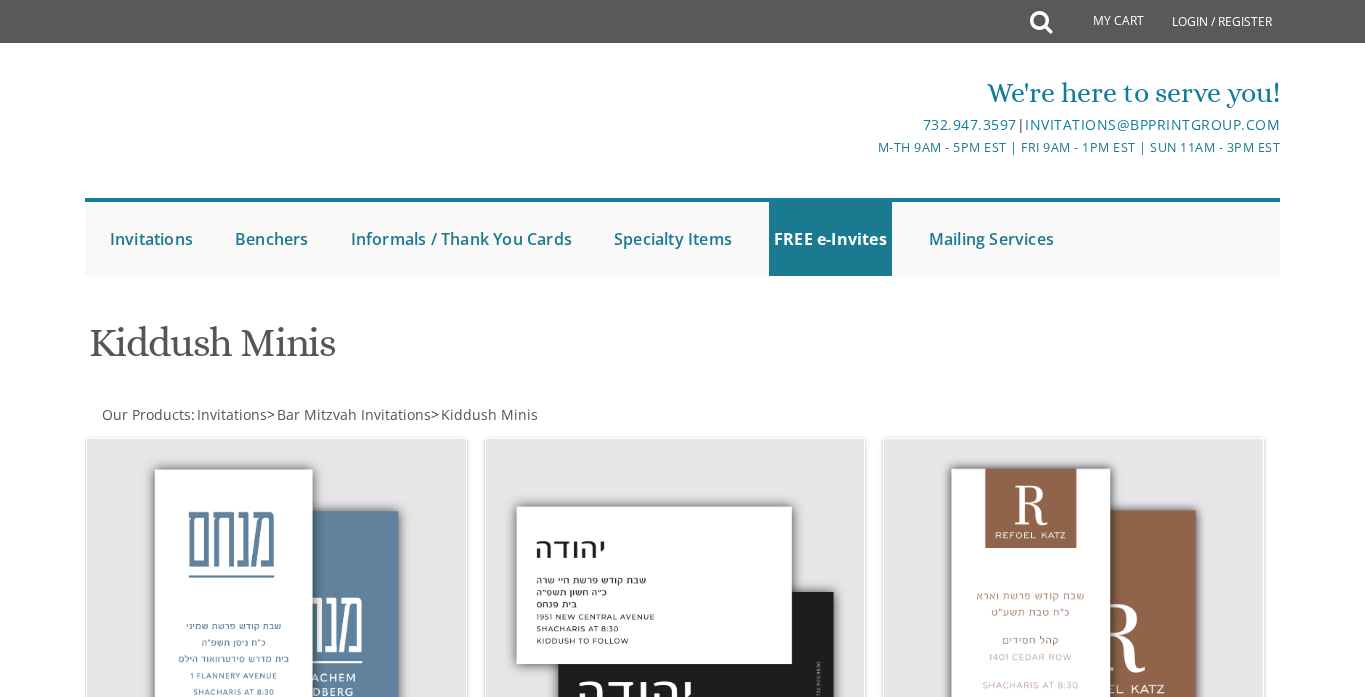 scroll, scrollTop: 0, scrollLeft: 0, axis: both 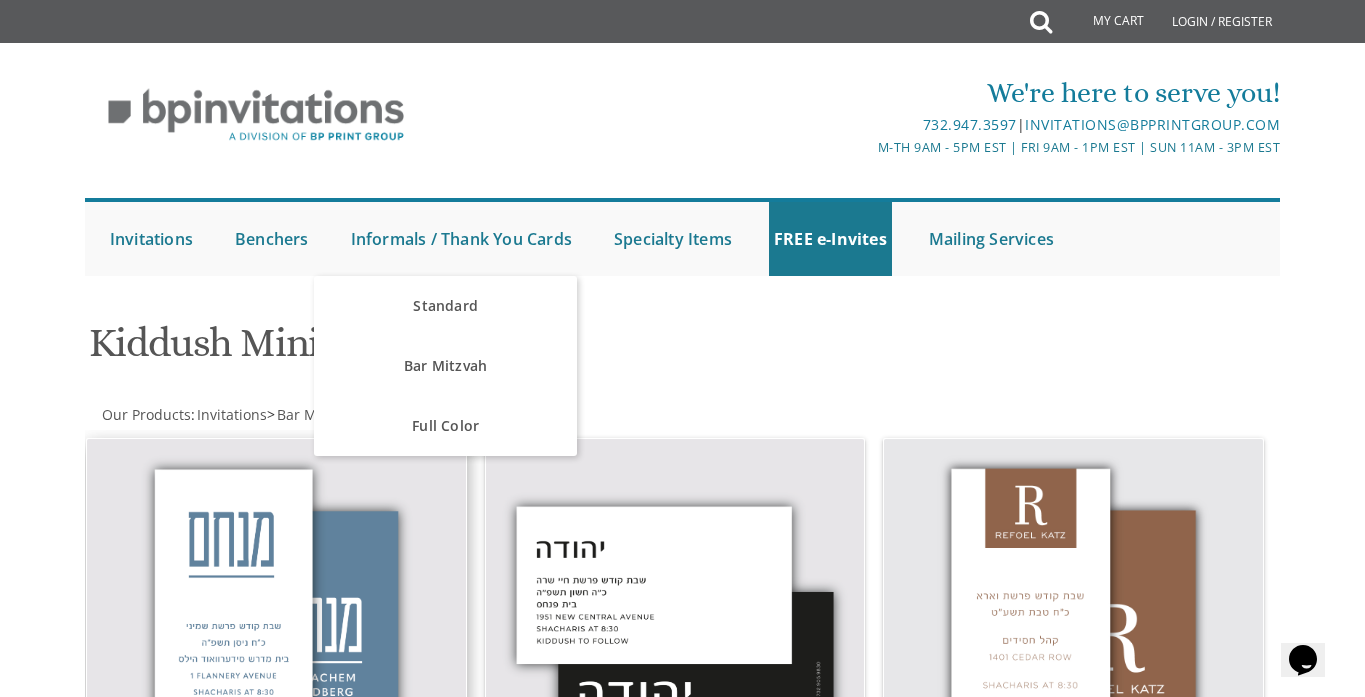 click at bounding box center [276, 628] 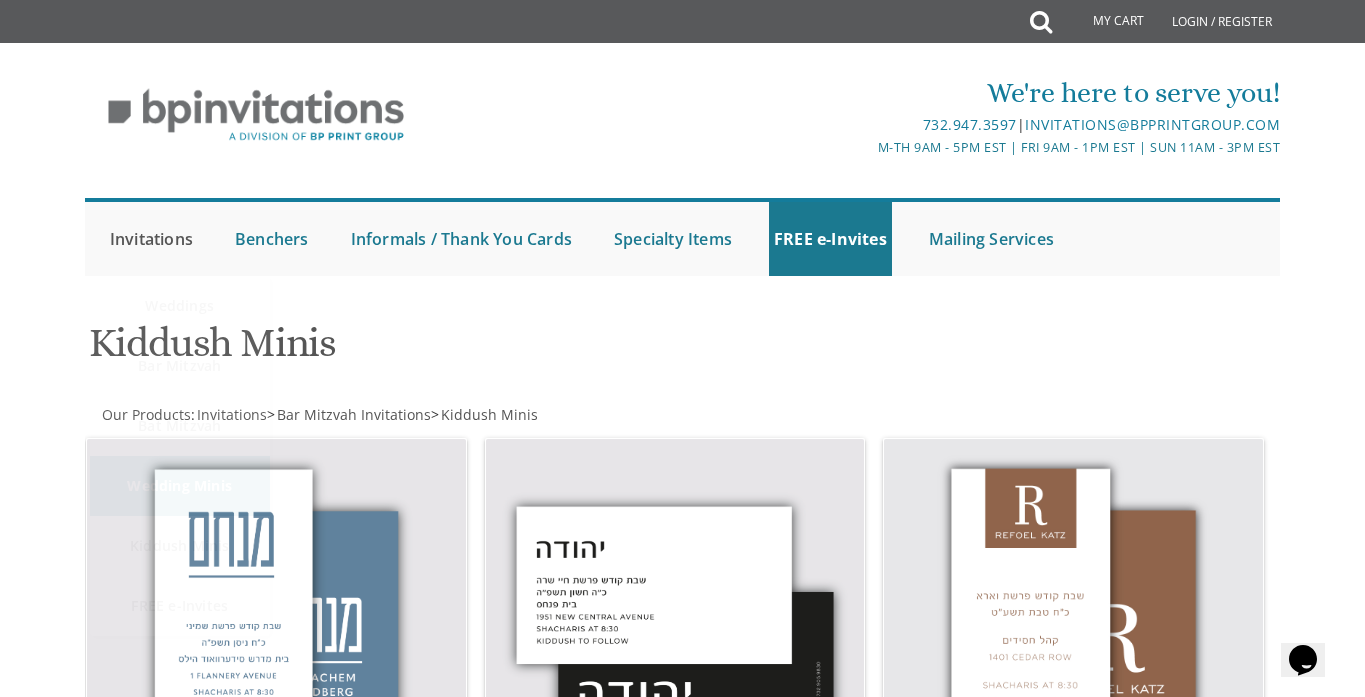 click on "Invitations" at bounding box center (151, 239) 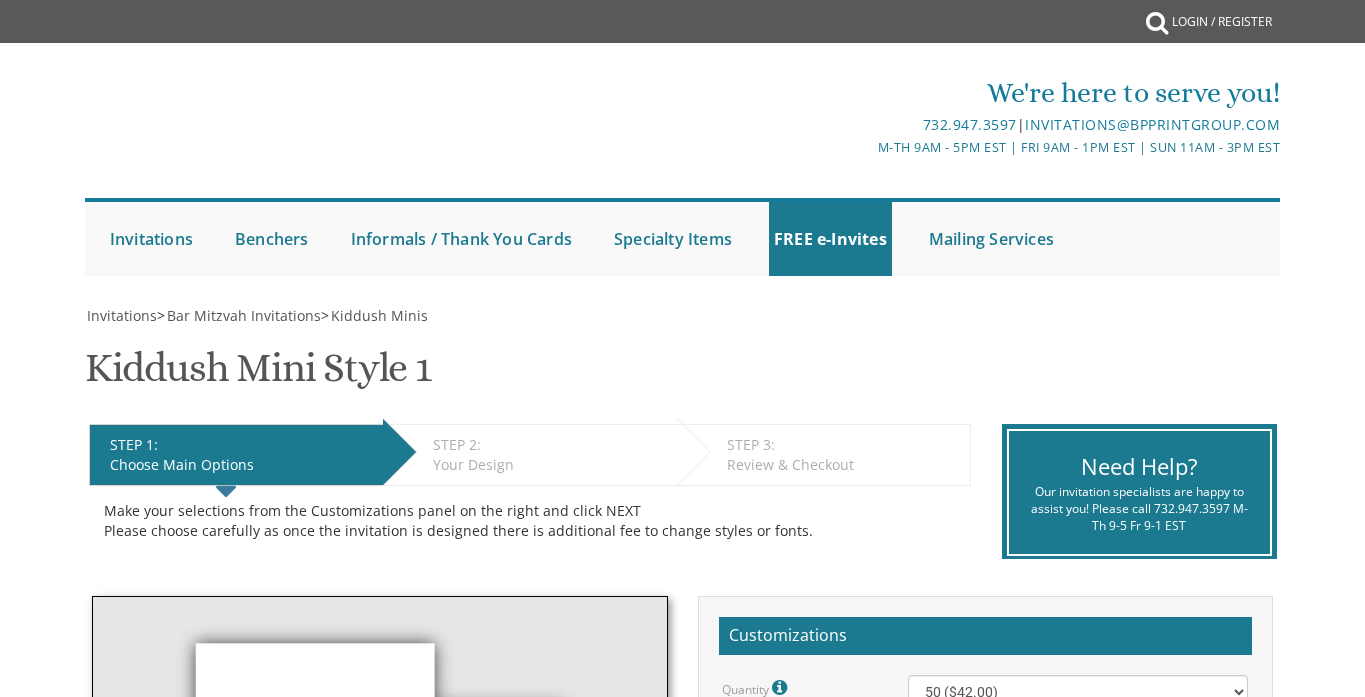scroll, scrollTop: 0, scrollLeft: 0, axis: both 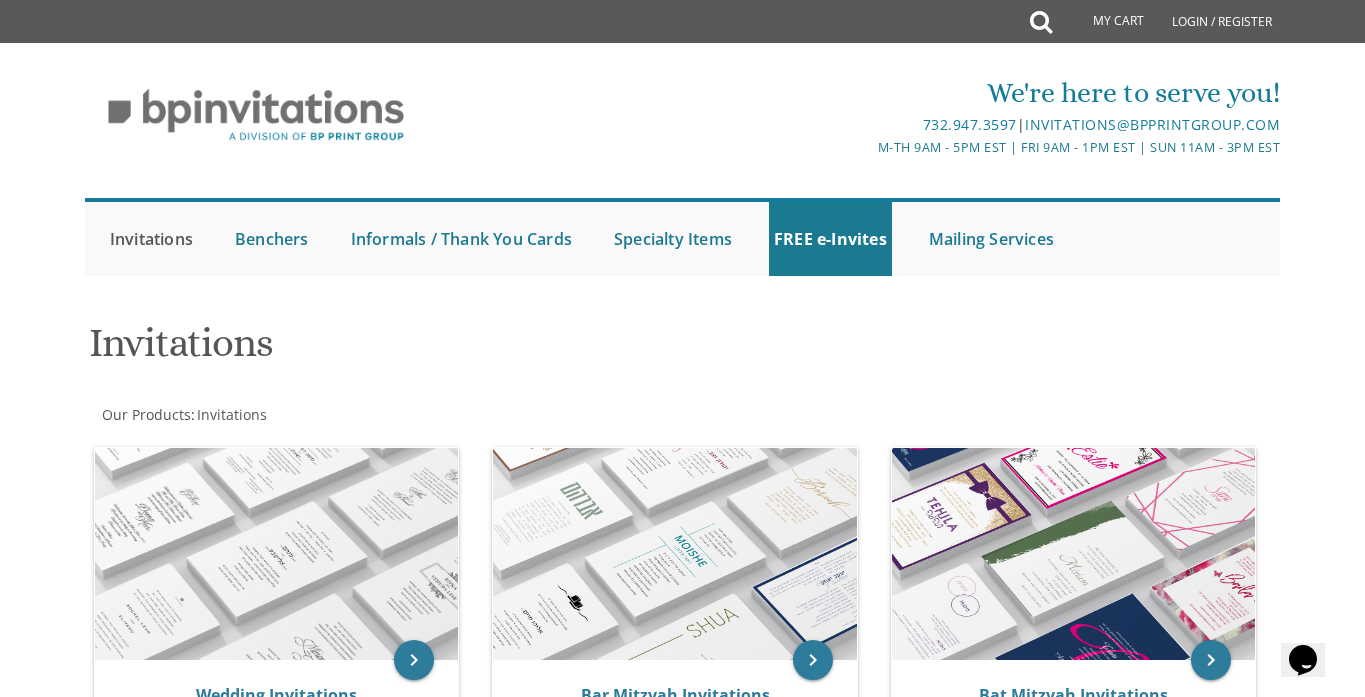 click on "Invitations" at bounding box center [151, 239] 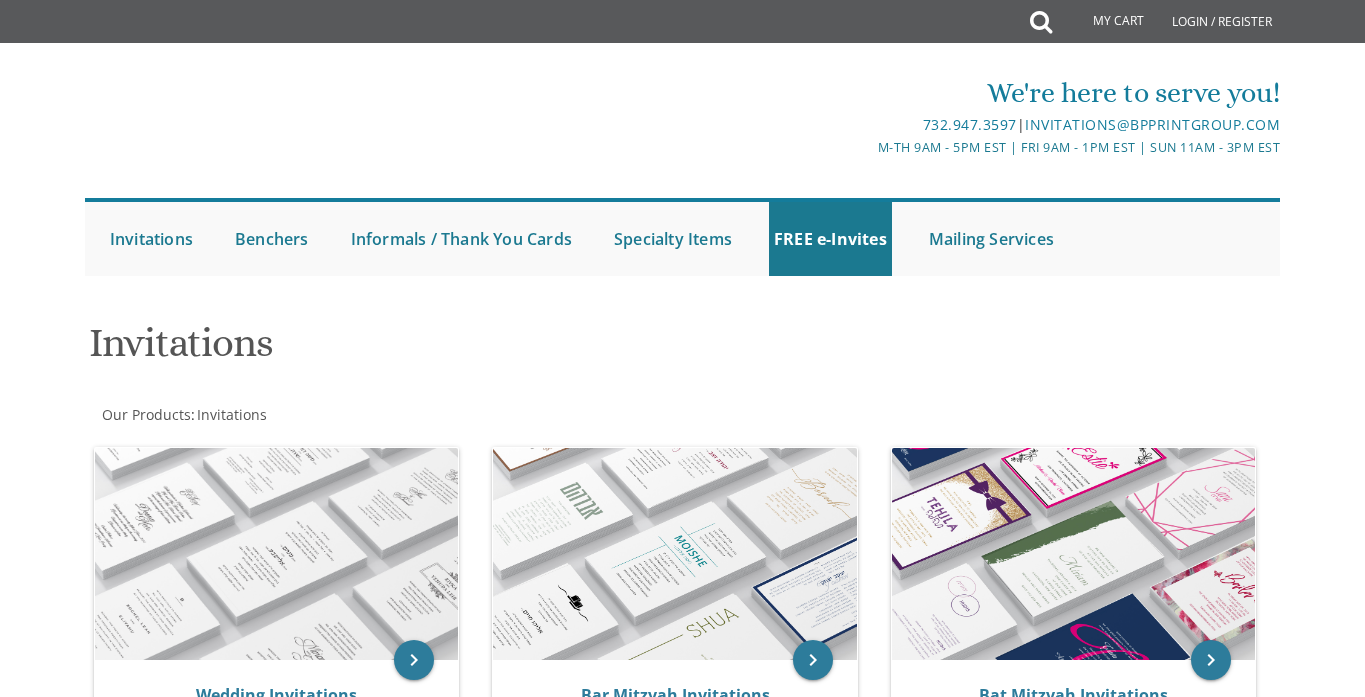 scroll, scrollTop: 0, scrollLeft: 0, axis: both 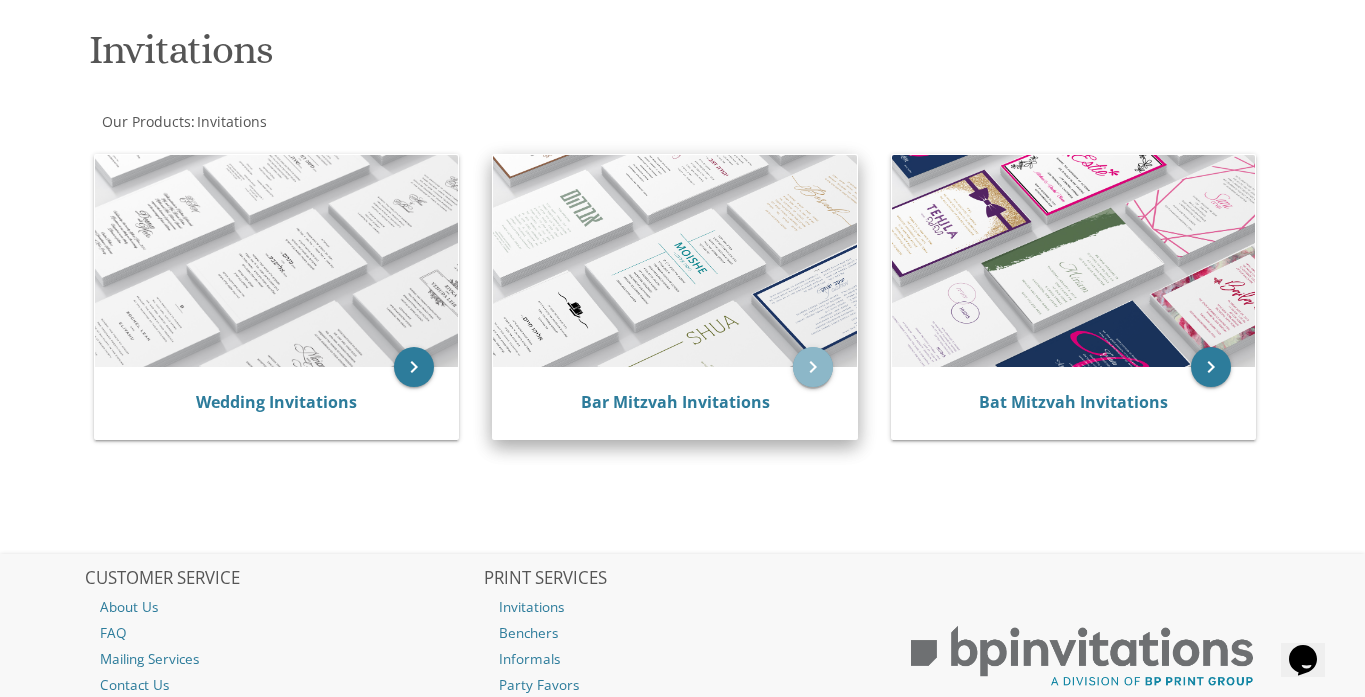 click on "keyboard_arrow_right" at bounding box center [813, 367] 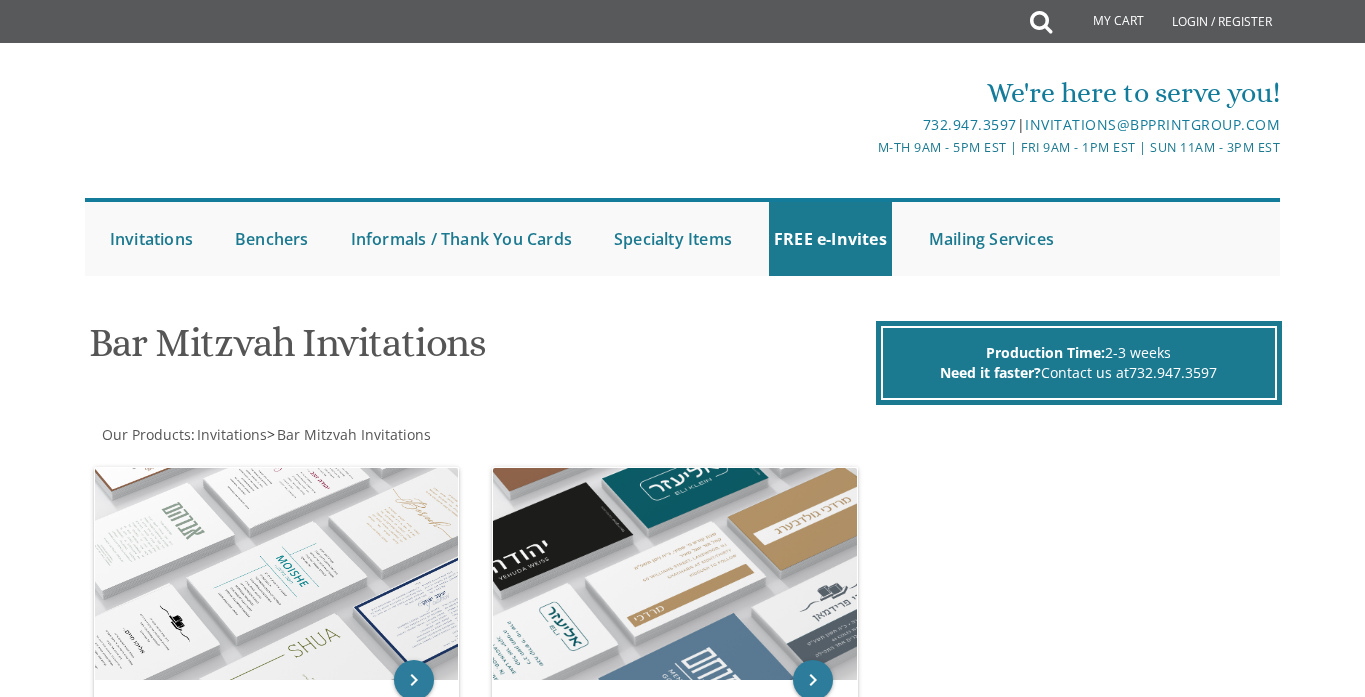 scroll, scrollTop: 0, scrollLeft: 0, axis: both 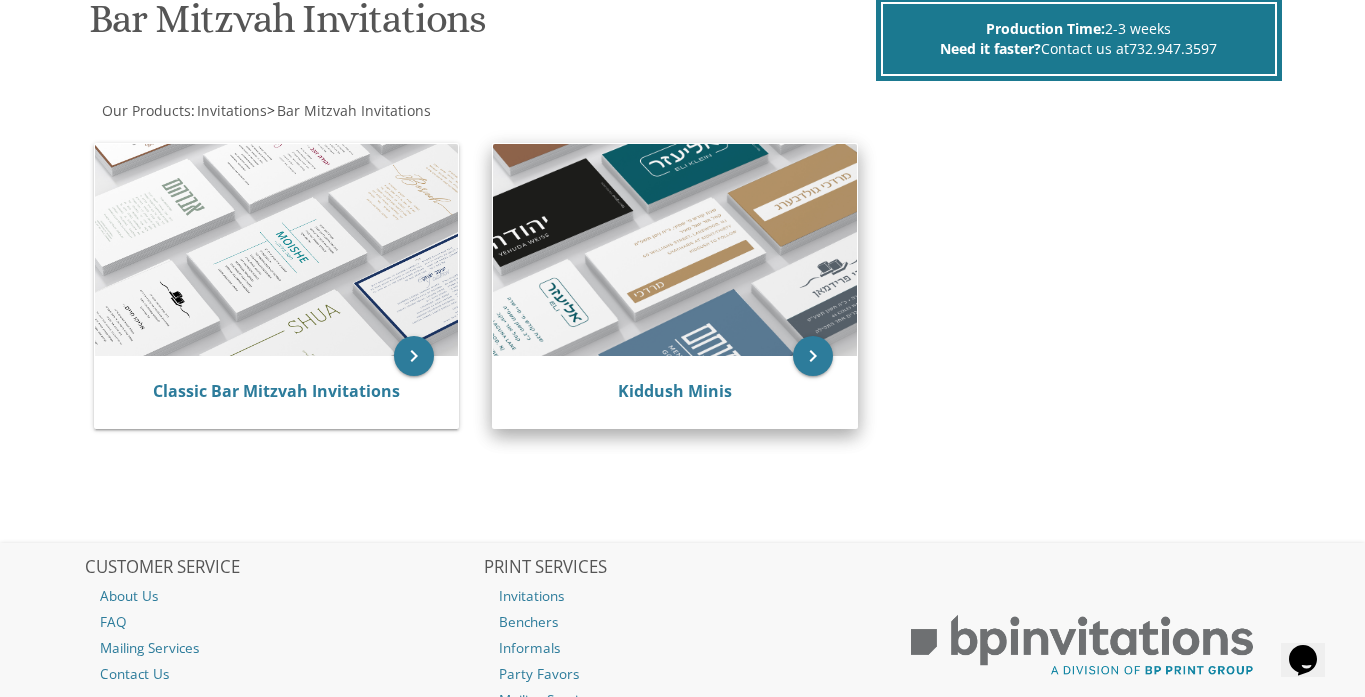 click at bounding box center [675, 250] 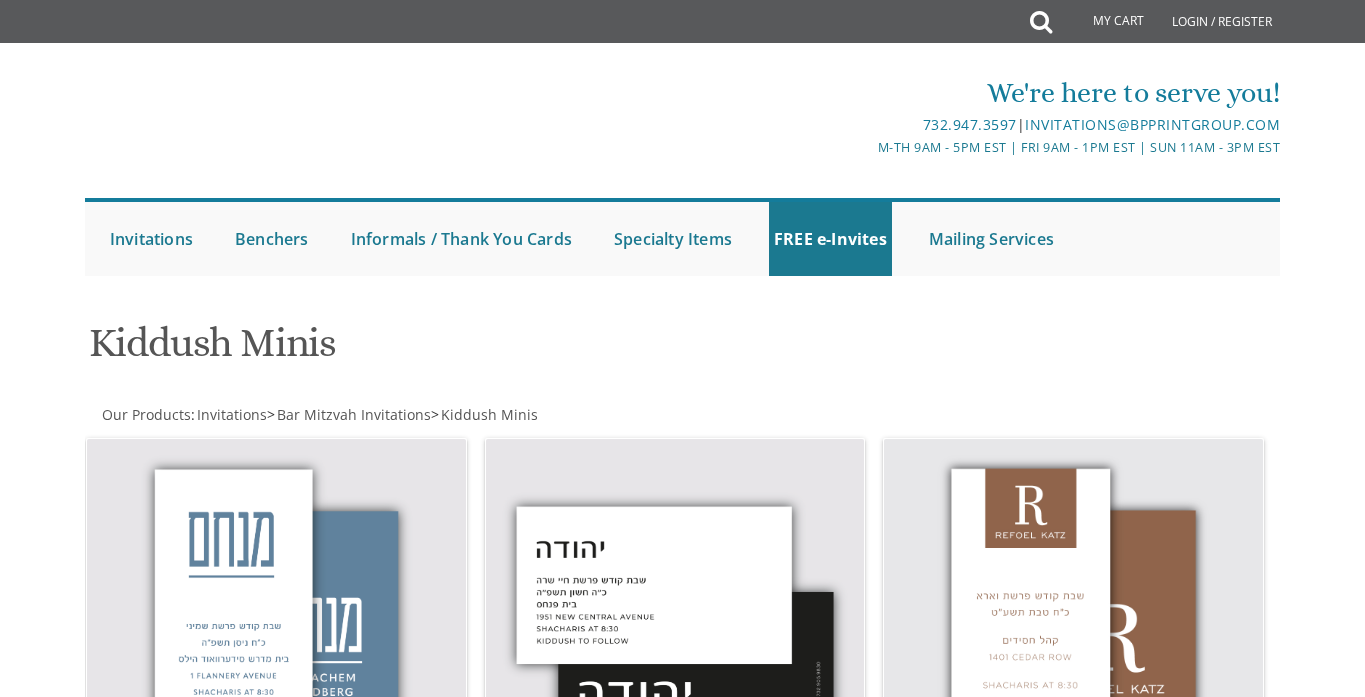 scroll, scrollTop: 64, scrollLeft: 0, axis: vertical 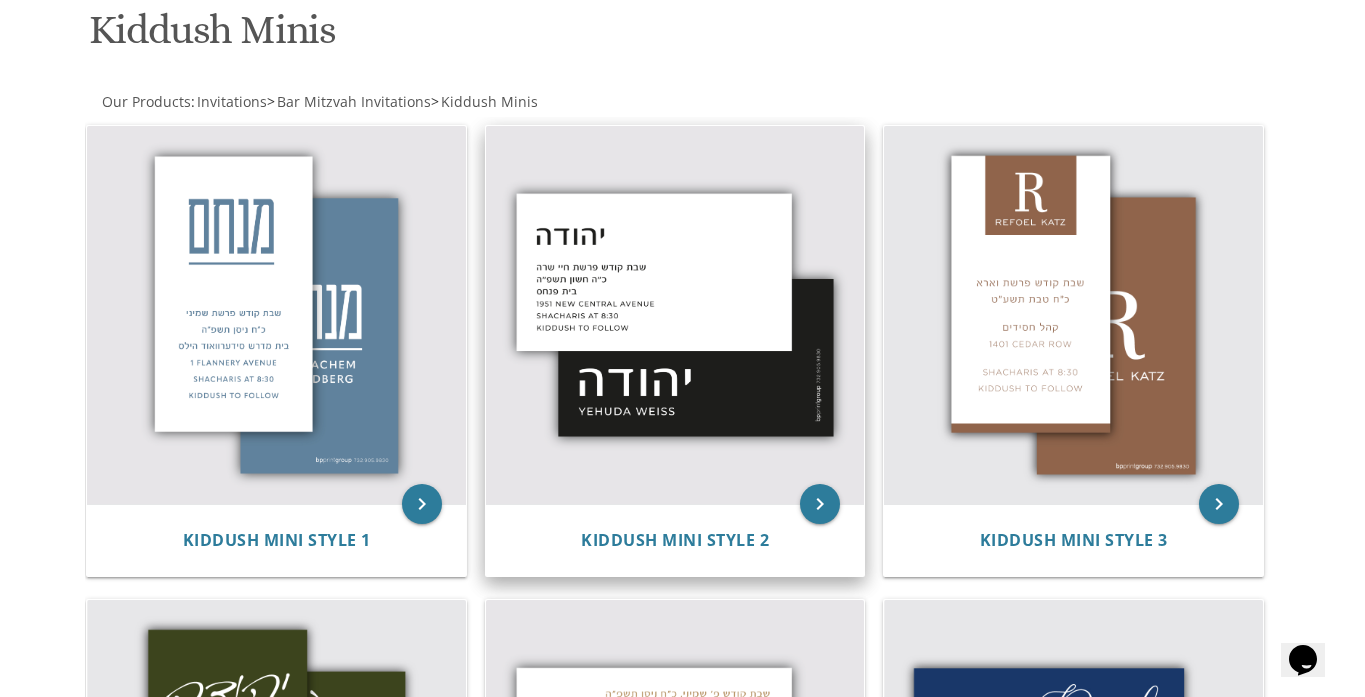 click at bounding box center (675, 315) 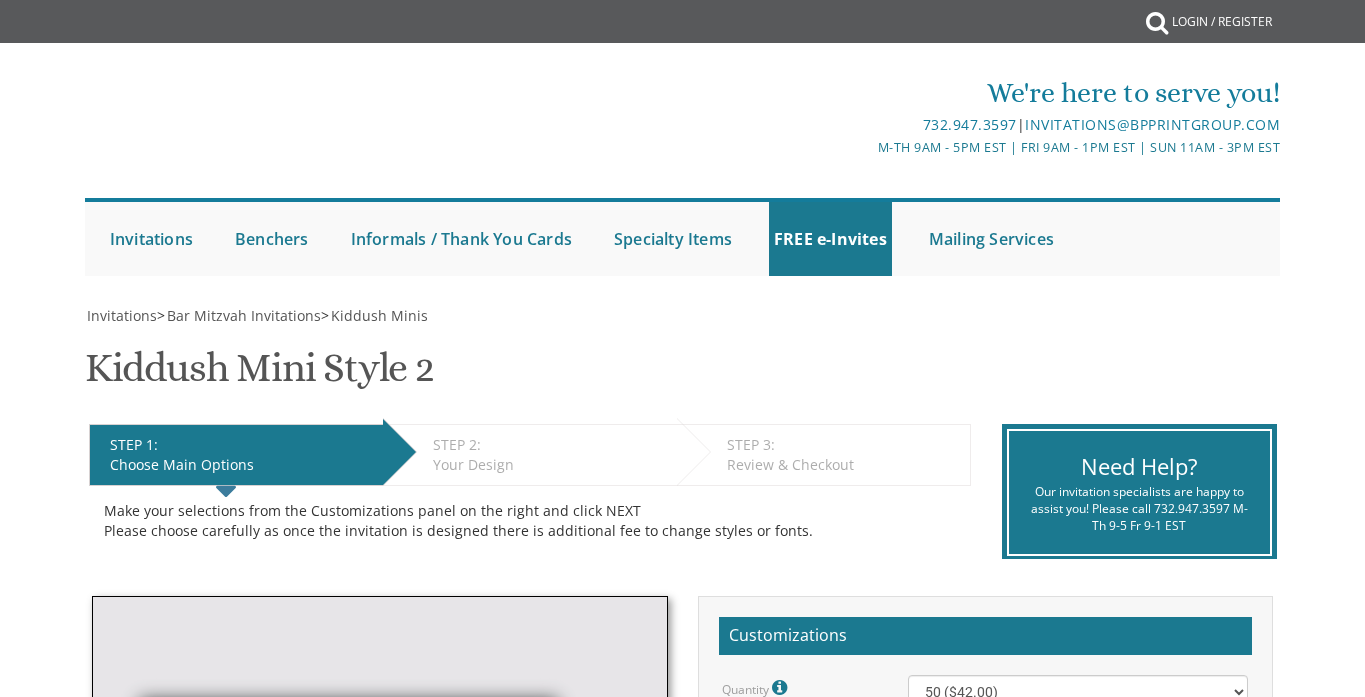 scroll, scrollTop: 0, scrollLeft: 0, axis: both 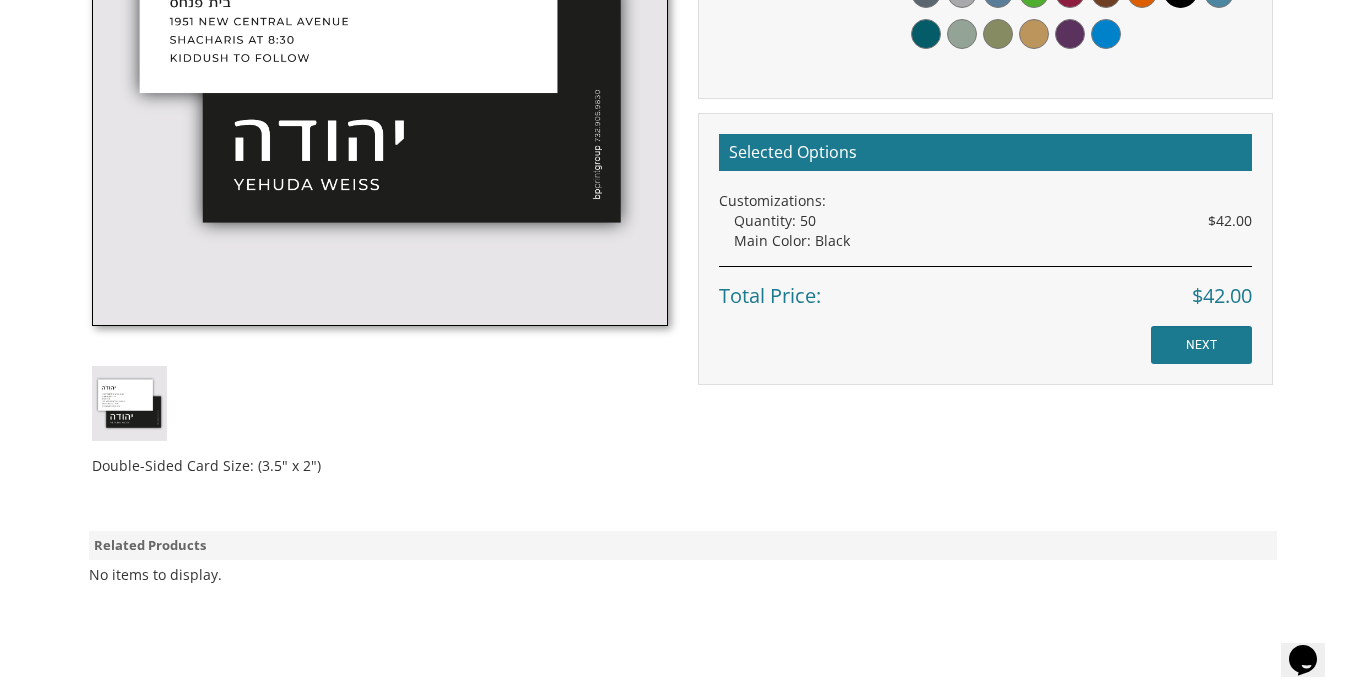 click on "NEXT" at bounding box center (1201, 345) 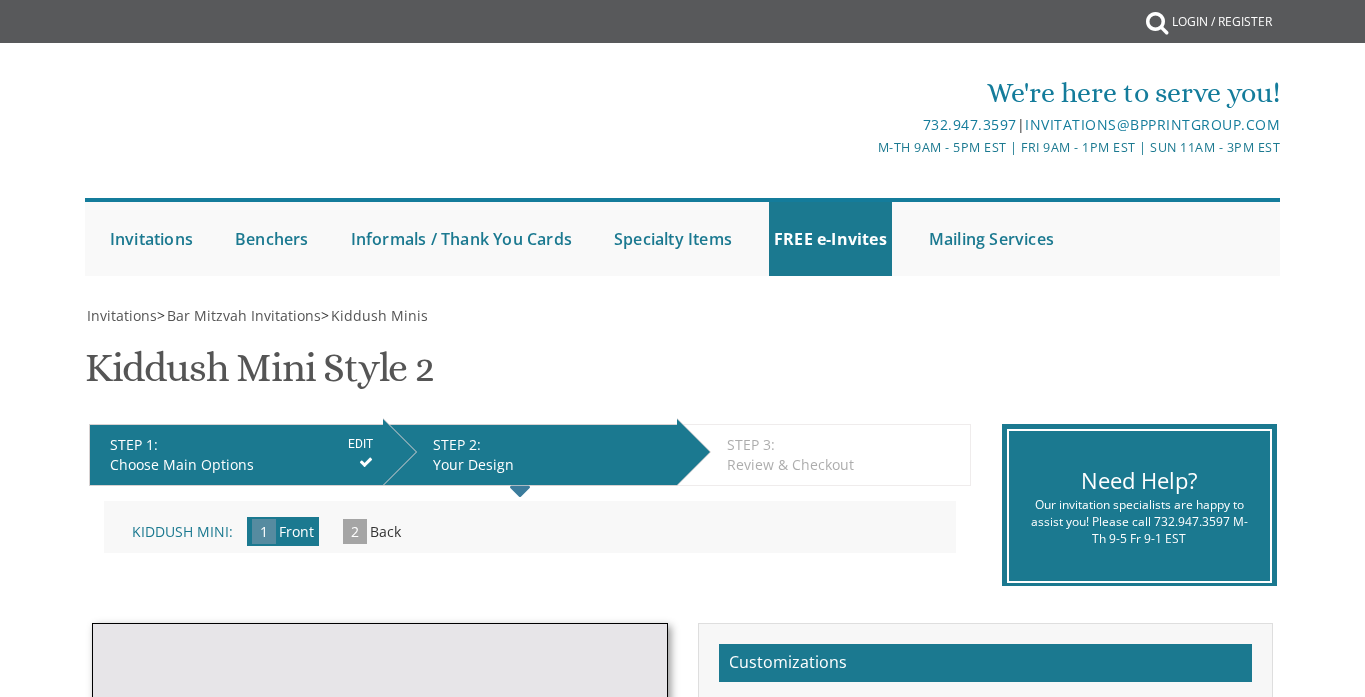 scroll, scrollTop: 0, scrollLeft: 0, axis: both 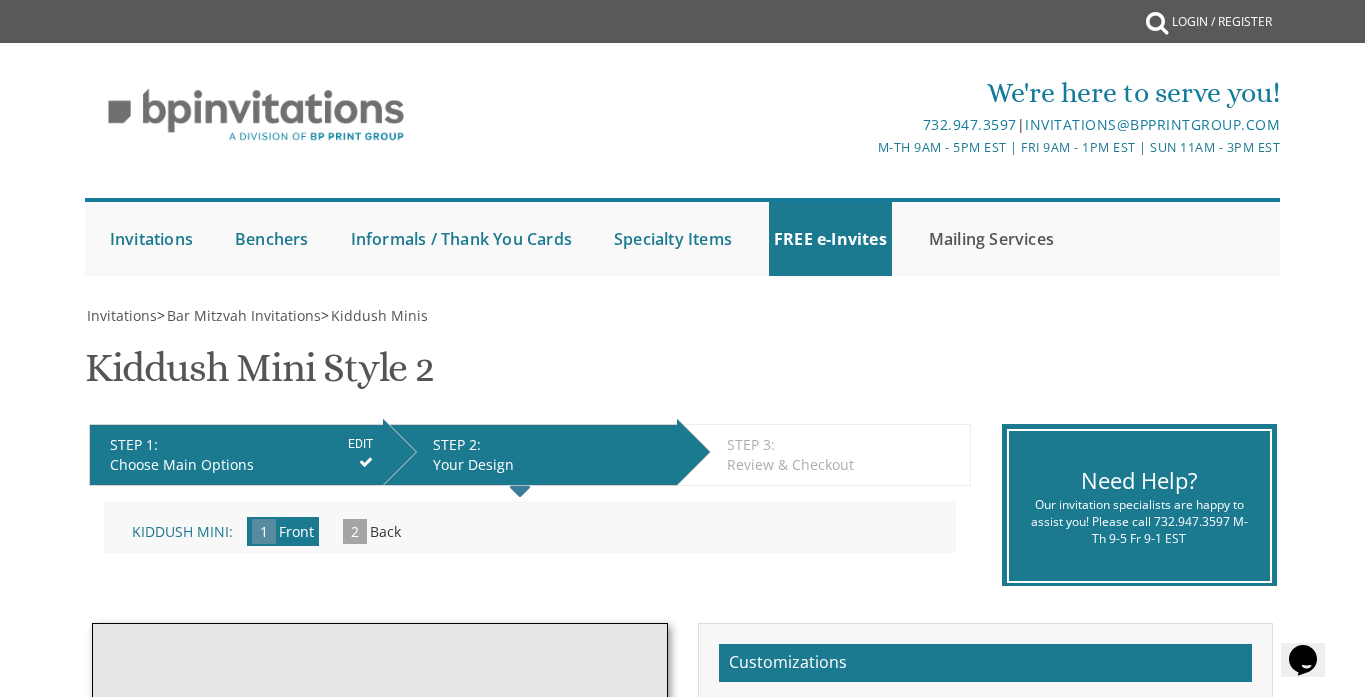 click on "Mailing Services" at bounding box center (991, 239) 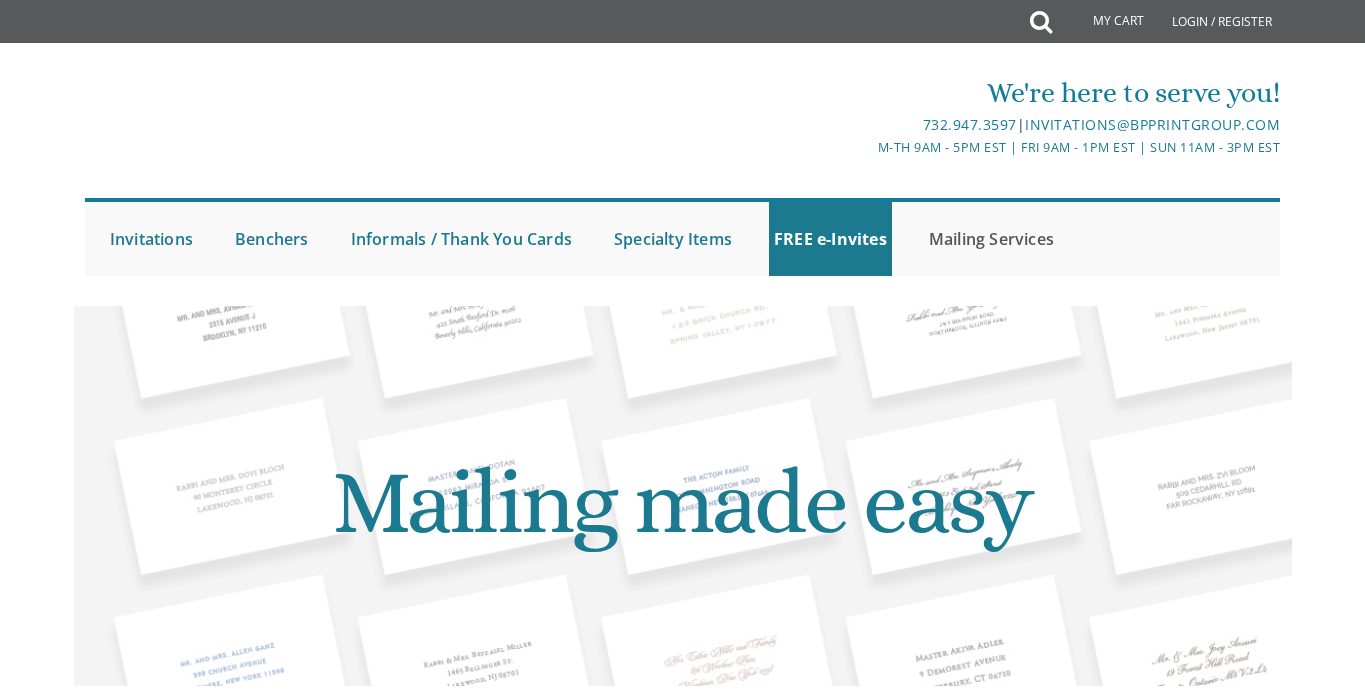 scroll, scrollTop: 0, scrollLeft: 0, axis: both 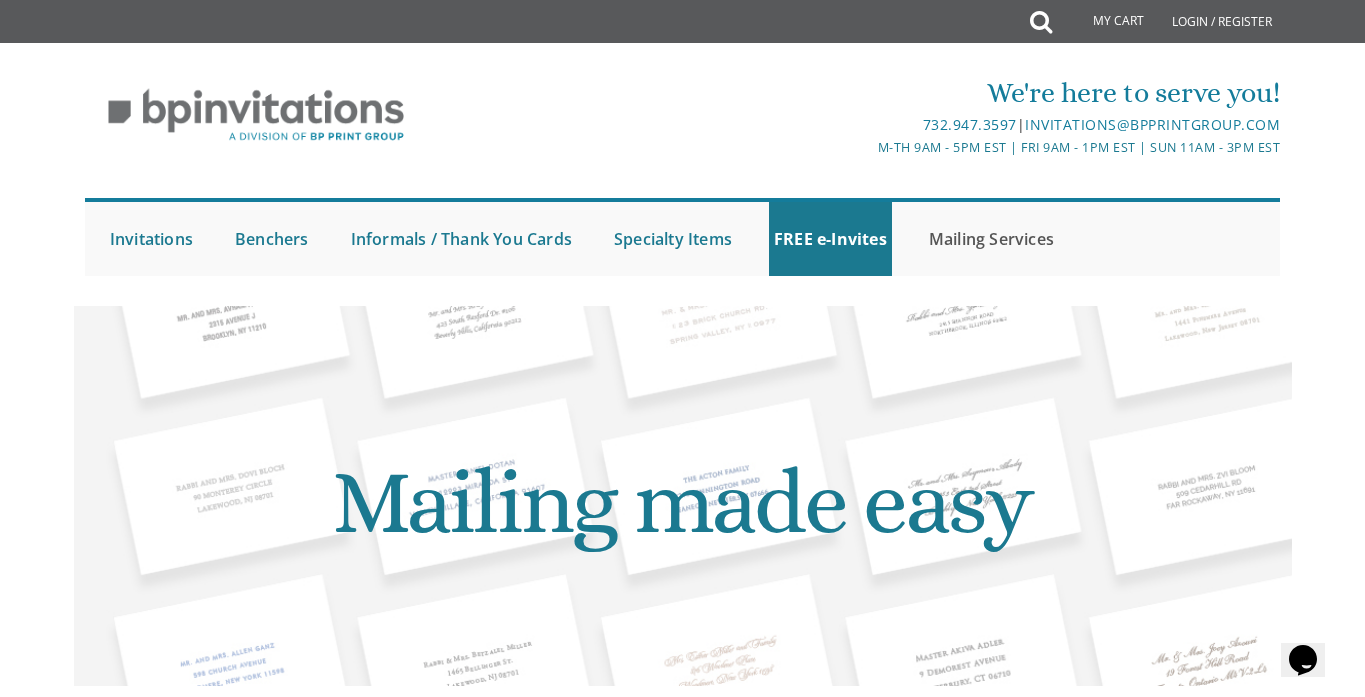 click on "Mailing Services" at bounding box center (991, 239) 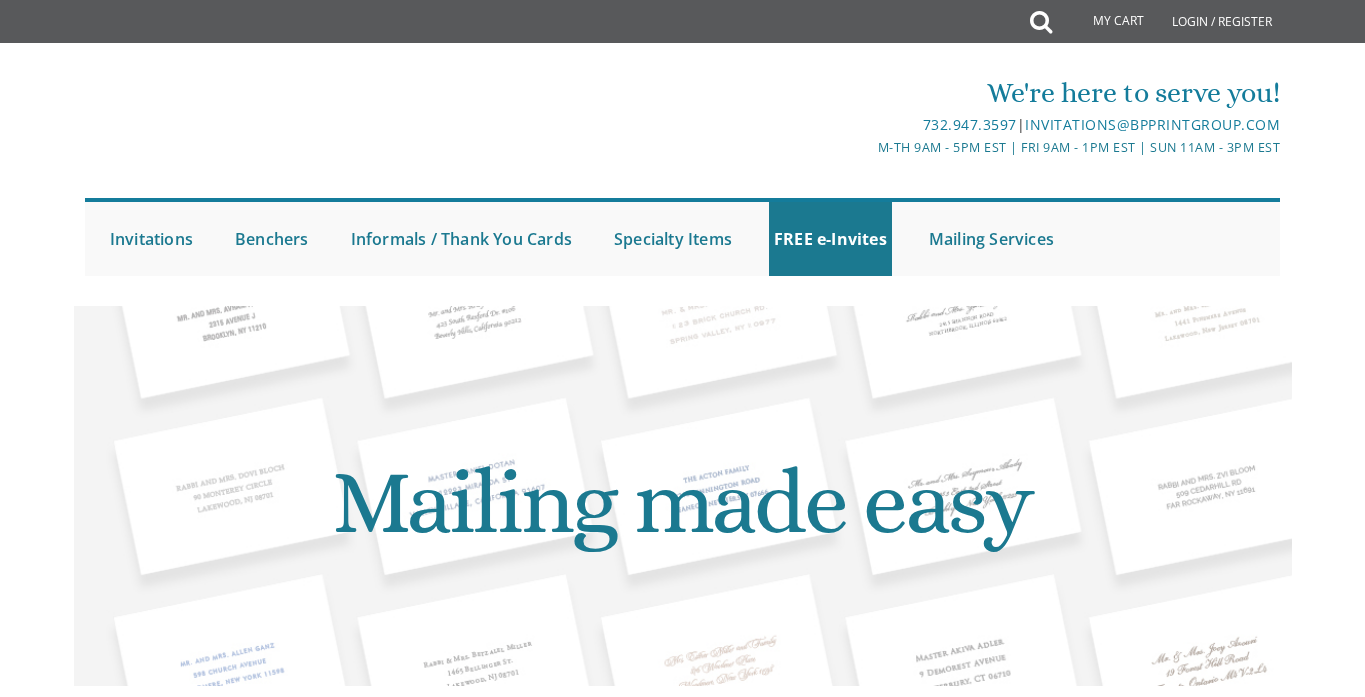scroll, scrollTop: 0, scrollLeft: 0, axis: both 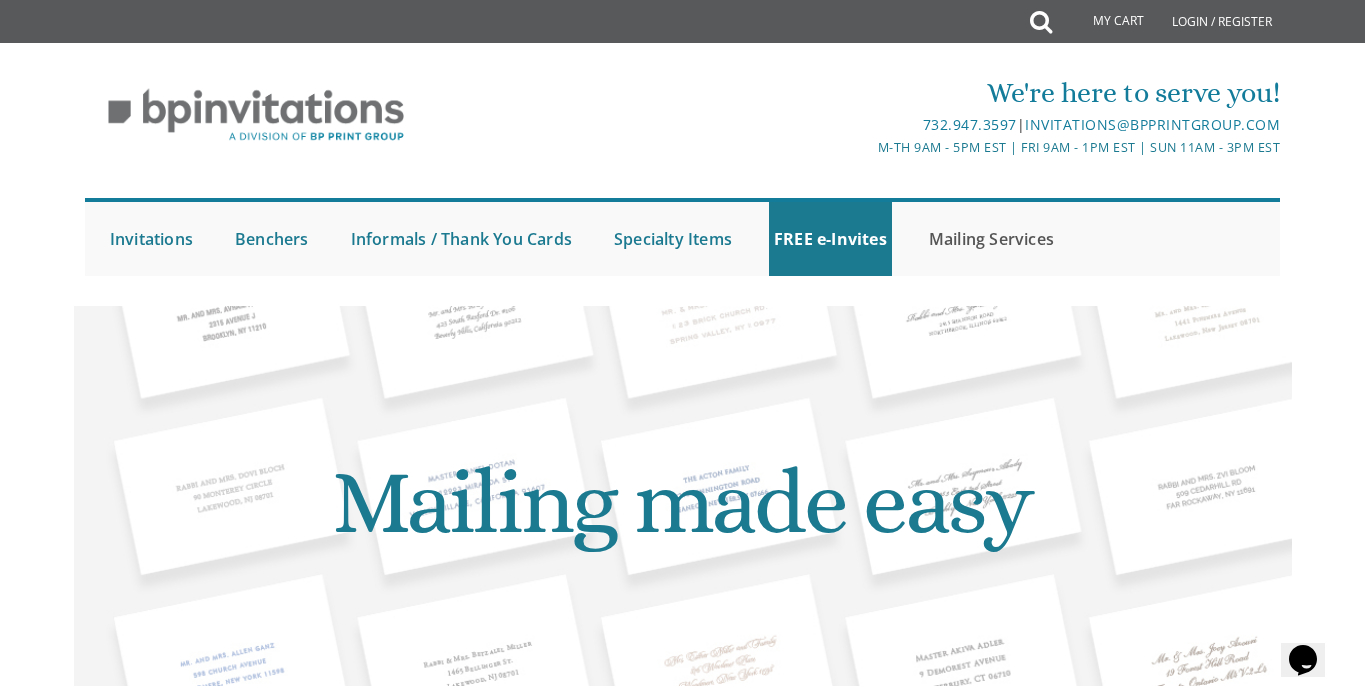 click on "Mailing Services" at bounding box center (991, 239) 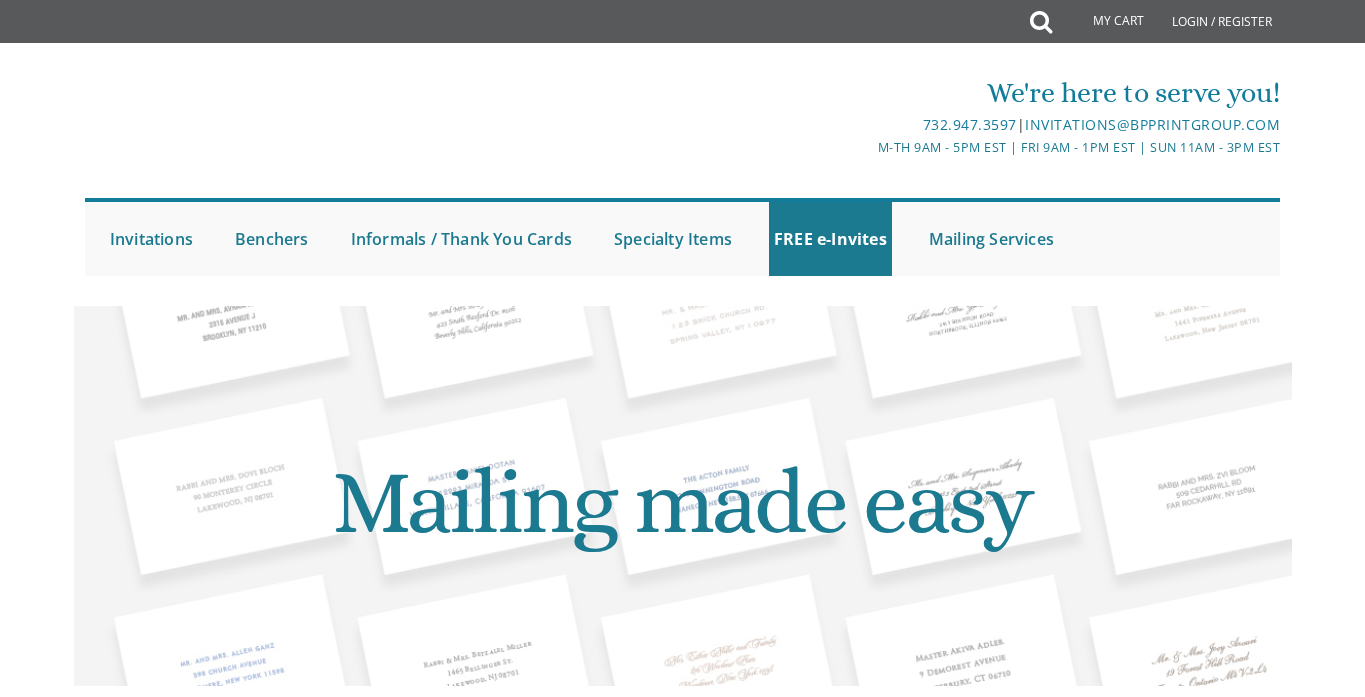 scroll, scrollTop: 0, scrollLeft: 0, axis: both 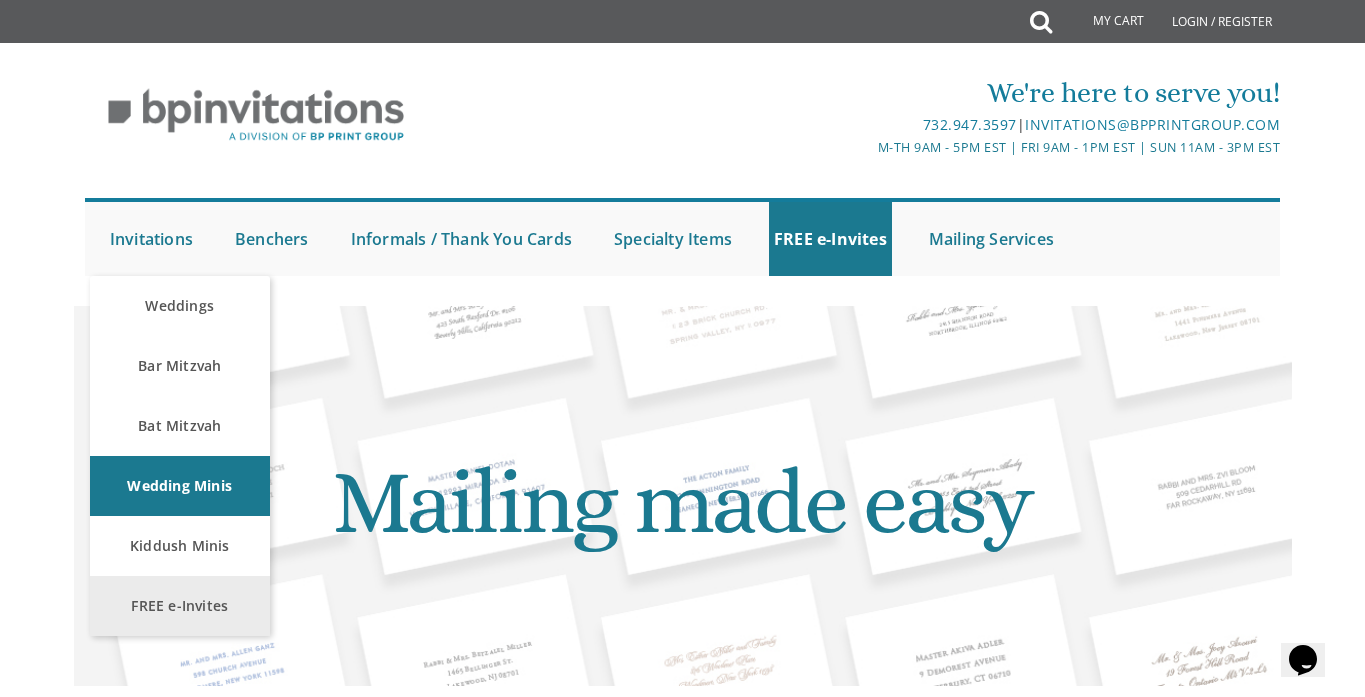 click on "FREE e-Invites" at bounding box center [180, 606] 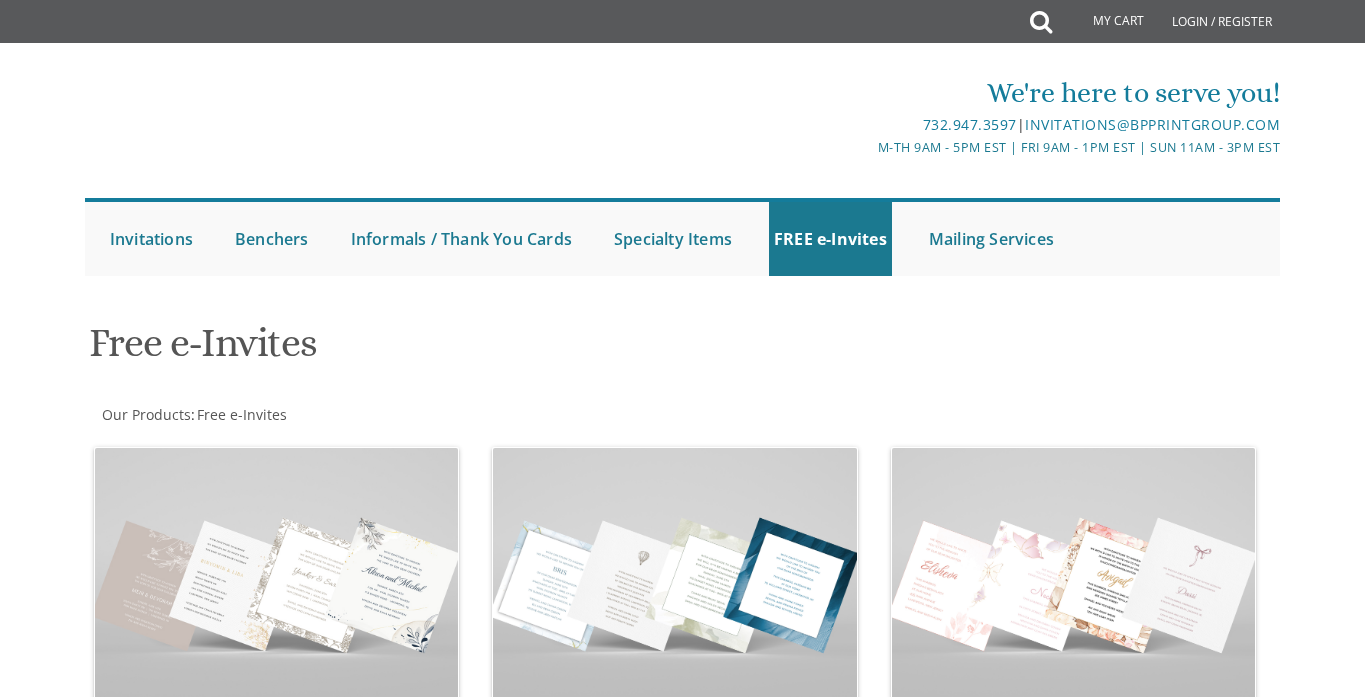 scroll, scrollTop: 0, scrollLeft: 0, axis: both 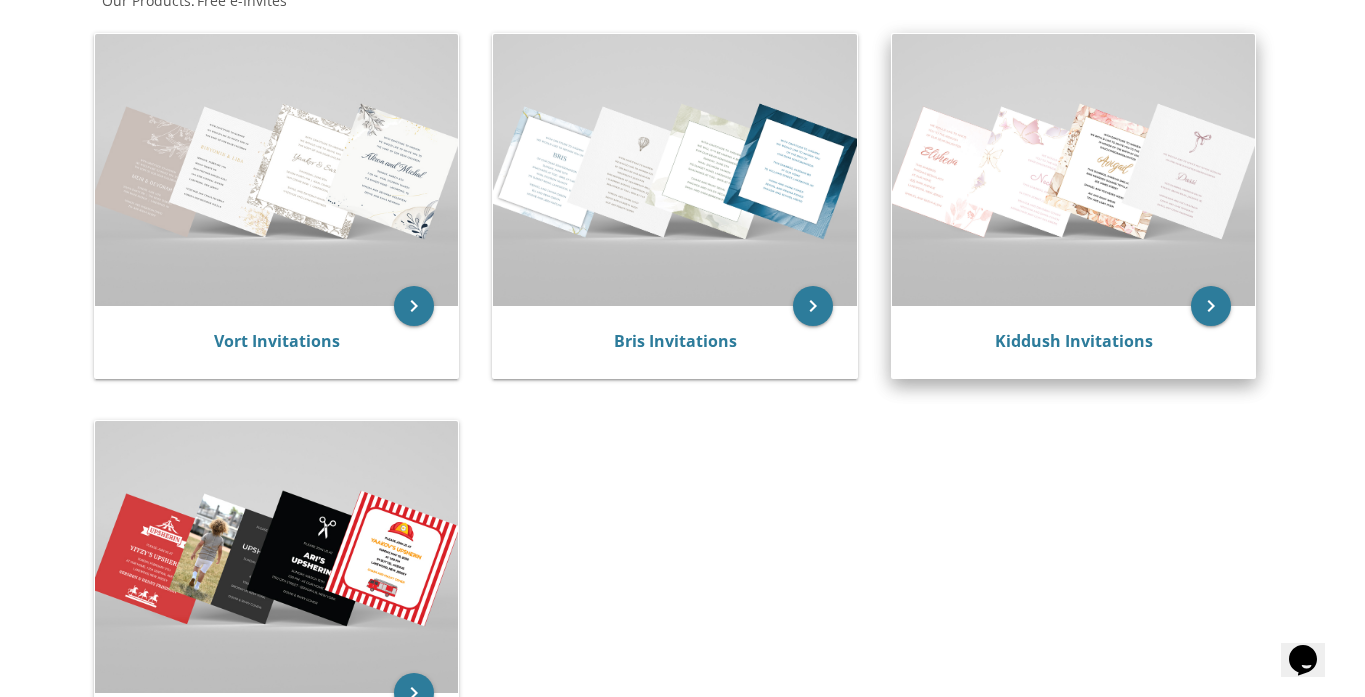 click at bounding box center (1074, 170) 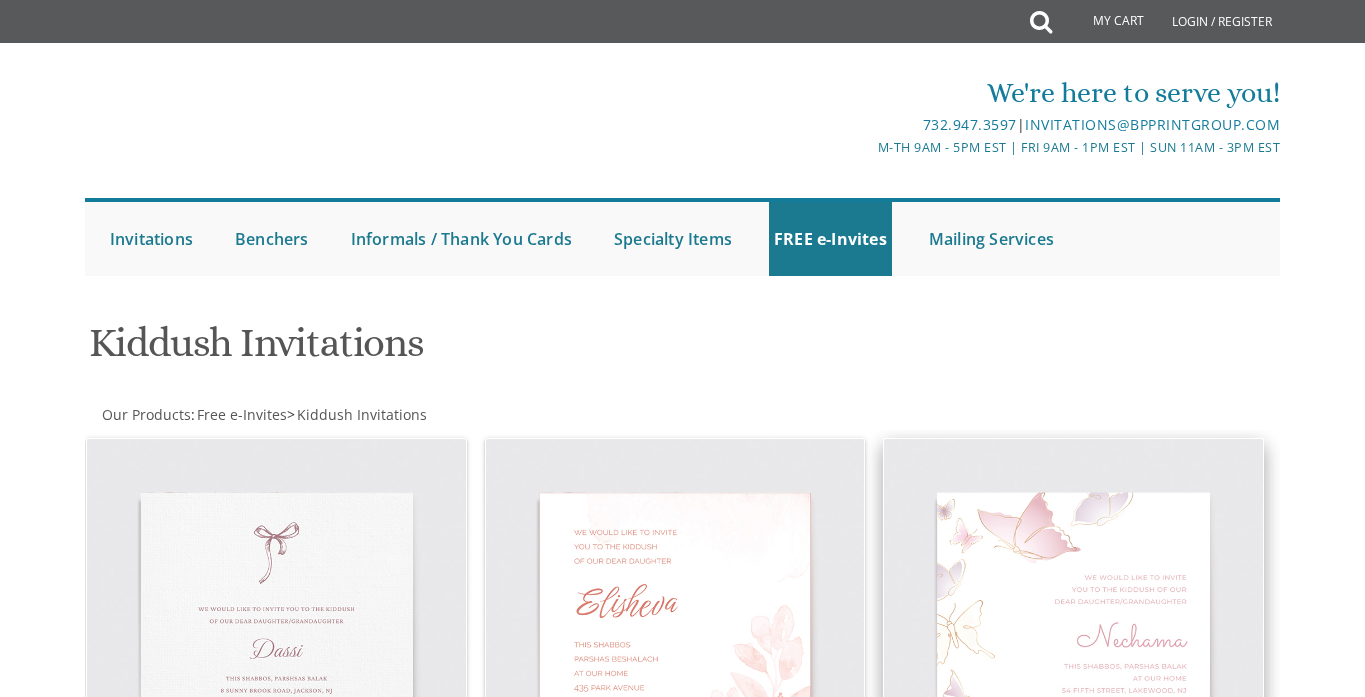 scroll, scrollTop: 0, scrollLeft: 0, axis: both 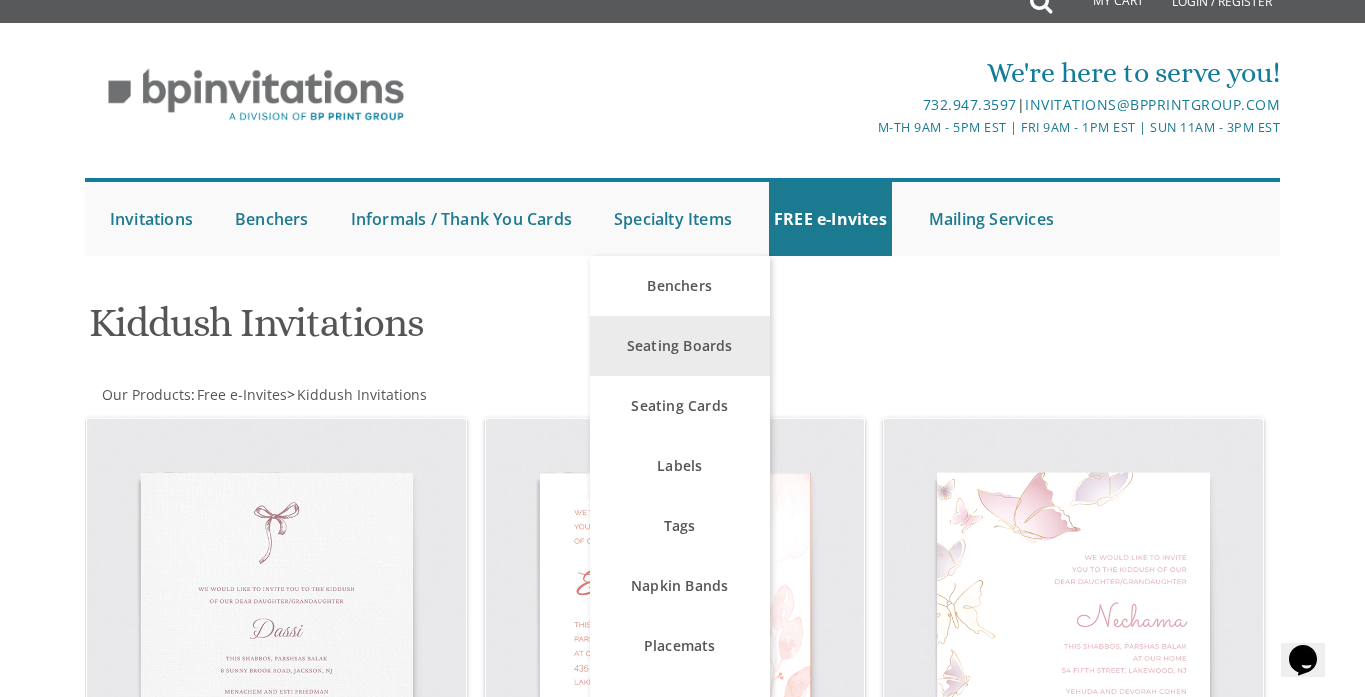 click on "Seating Boards" at bounding box center [680, 346] 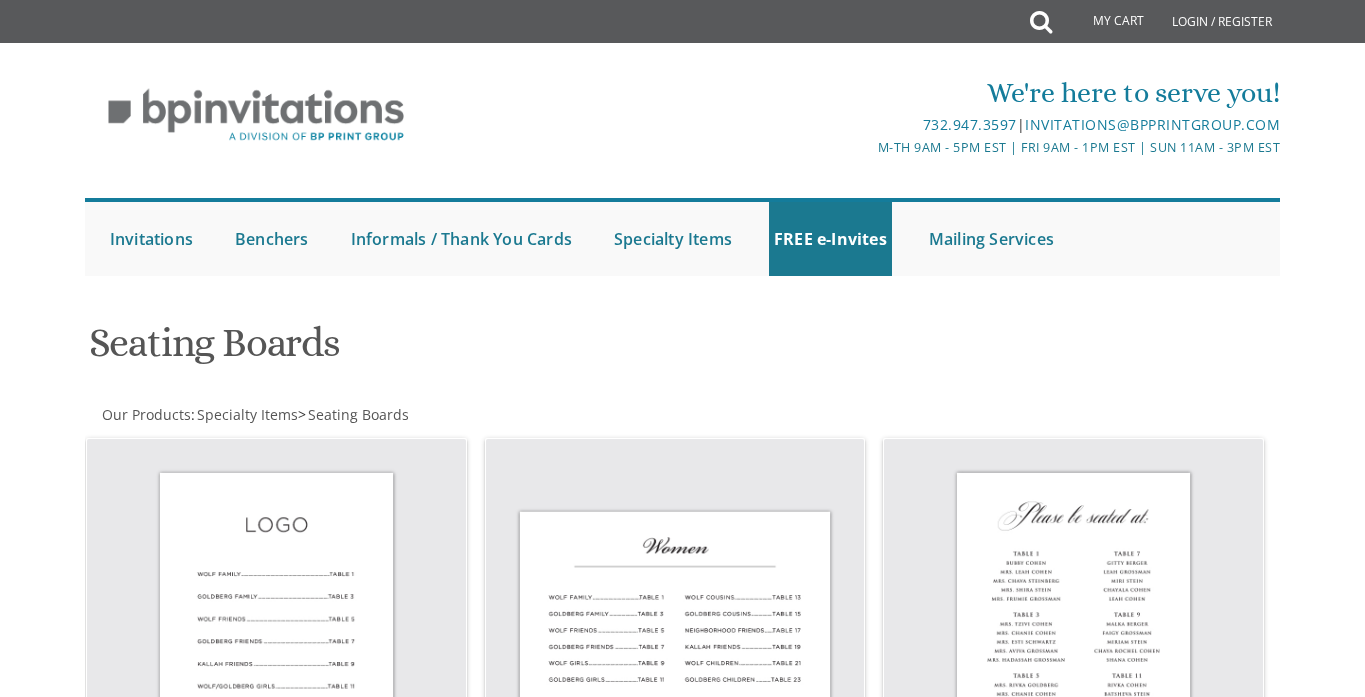 scroll, scrollTop: 0, scrollLeft: 0, axis: both 